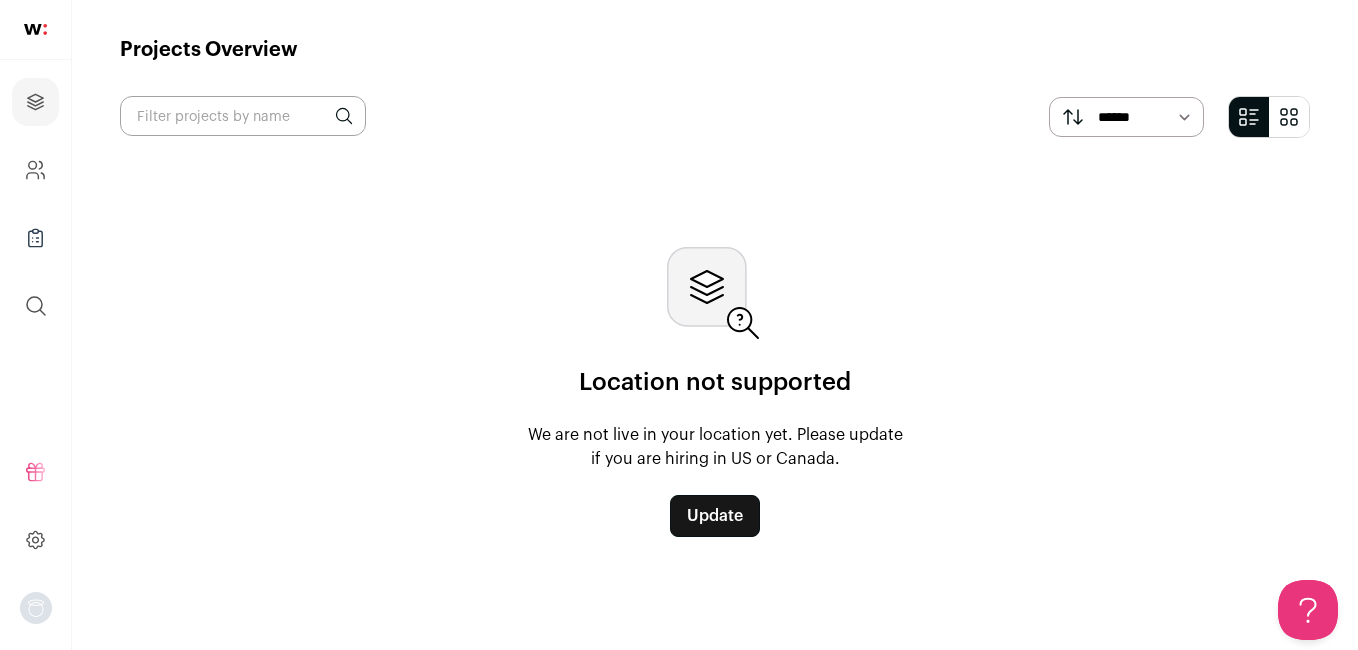 scroll, scrollTop: 0, scrollLeft: 0, axis: both 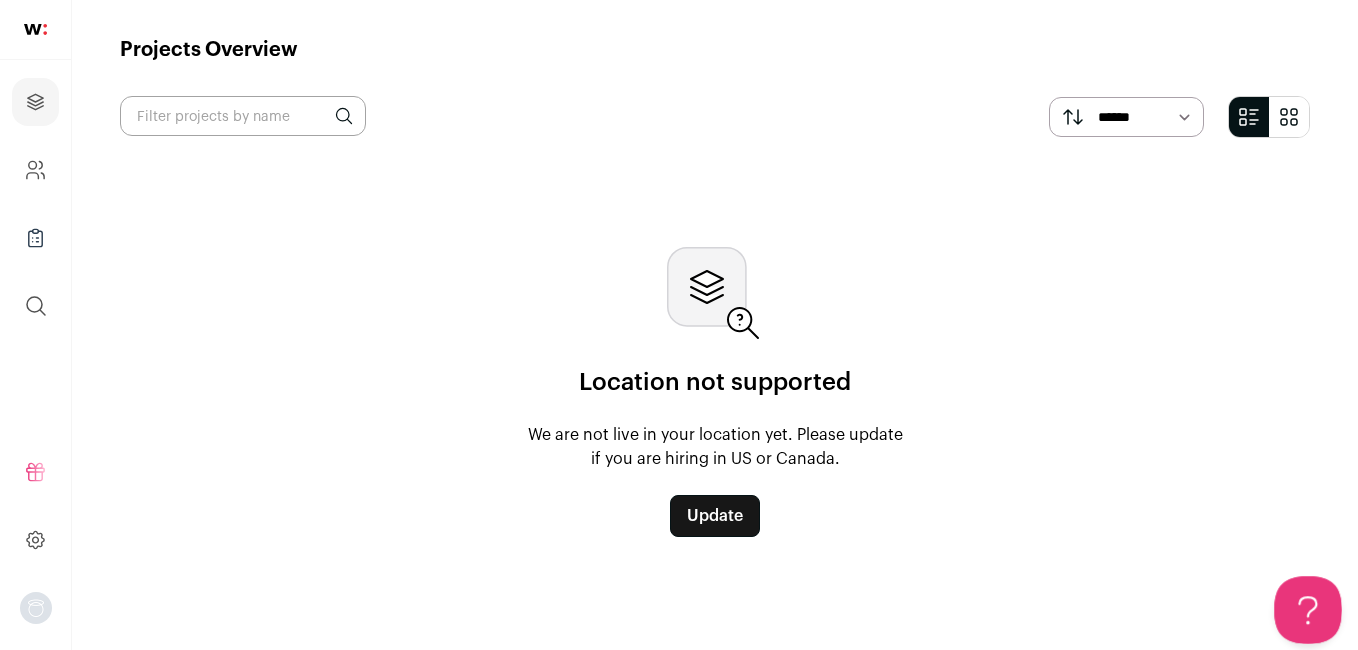 click at bounding box center [1304, 606] 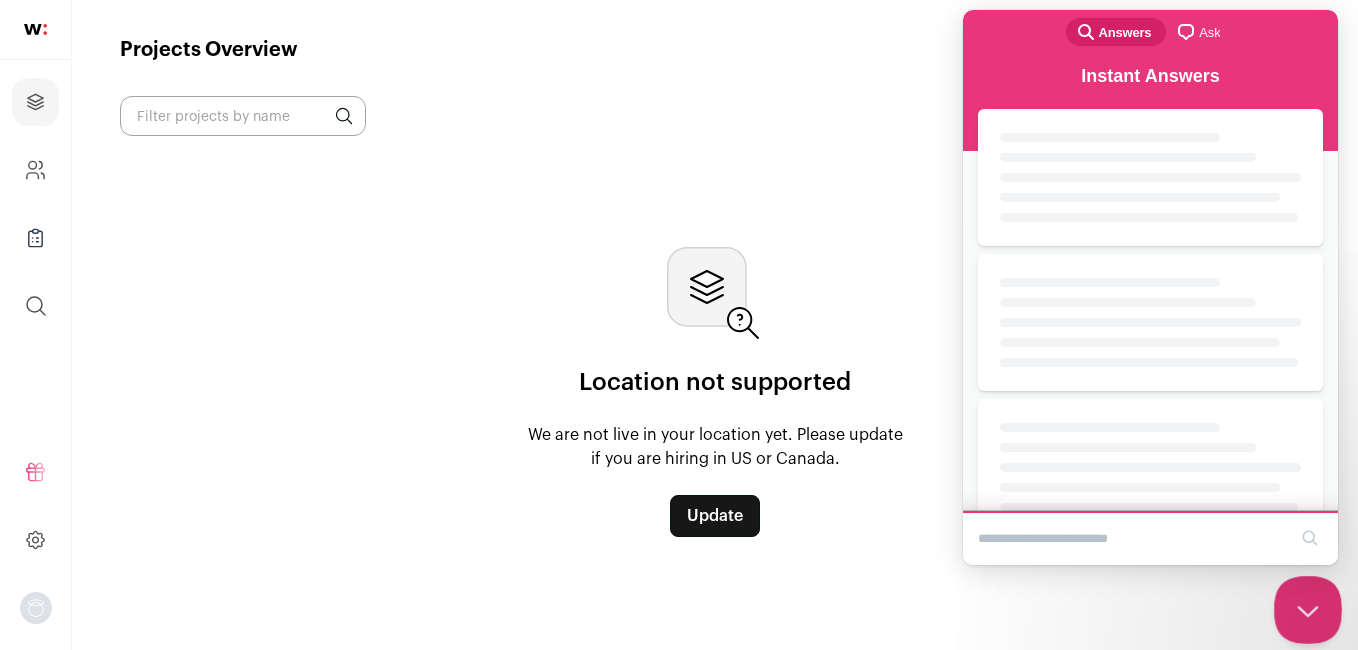 scroll, scrollTop: 0, scrollLeft: 0, axis: both 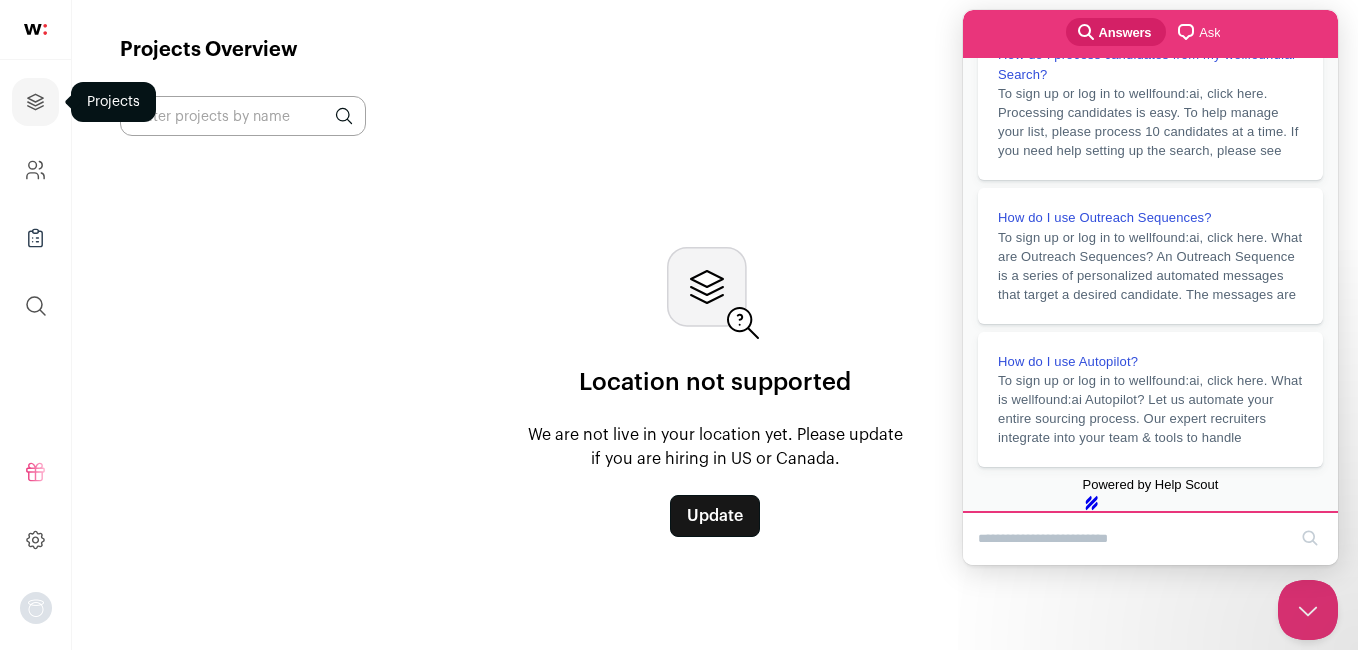 click at bounding box center [35, 102] 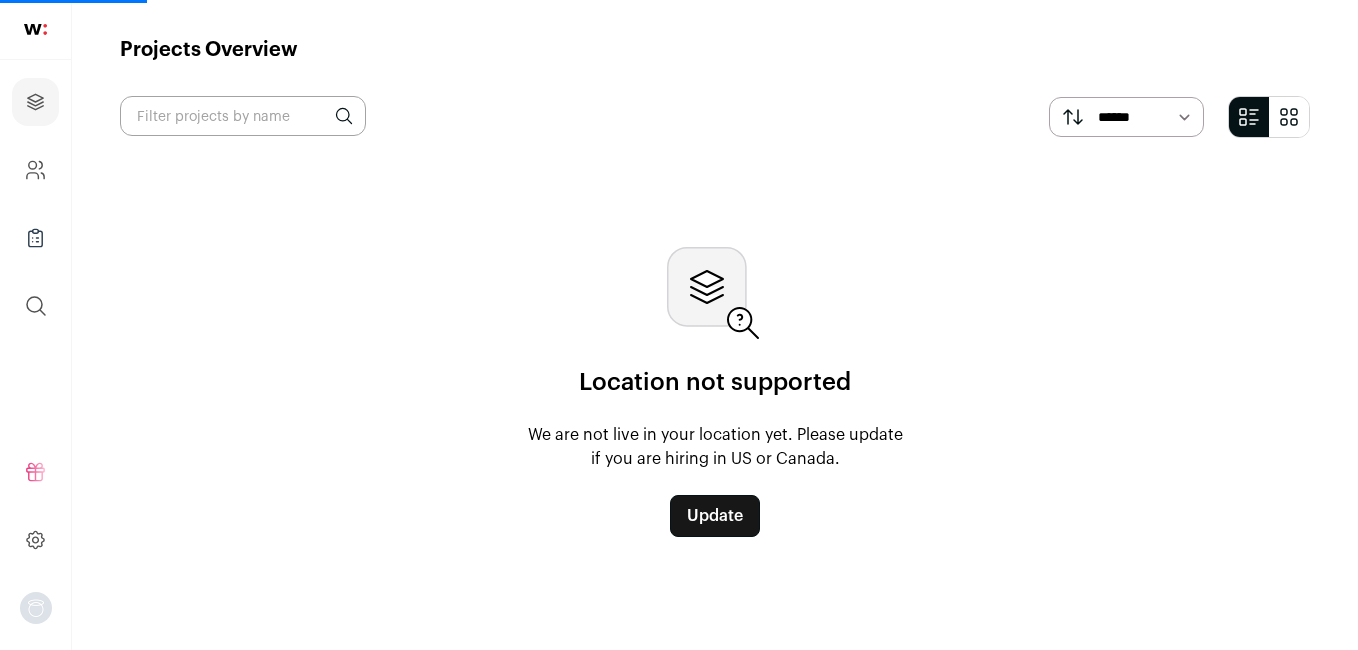 click at bounding box center (243, 116) 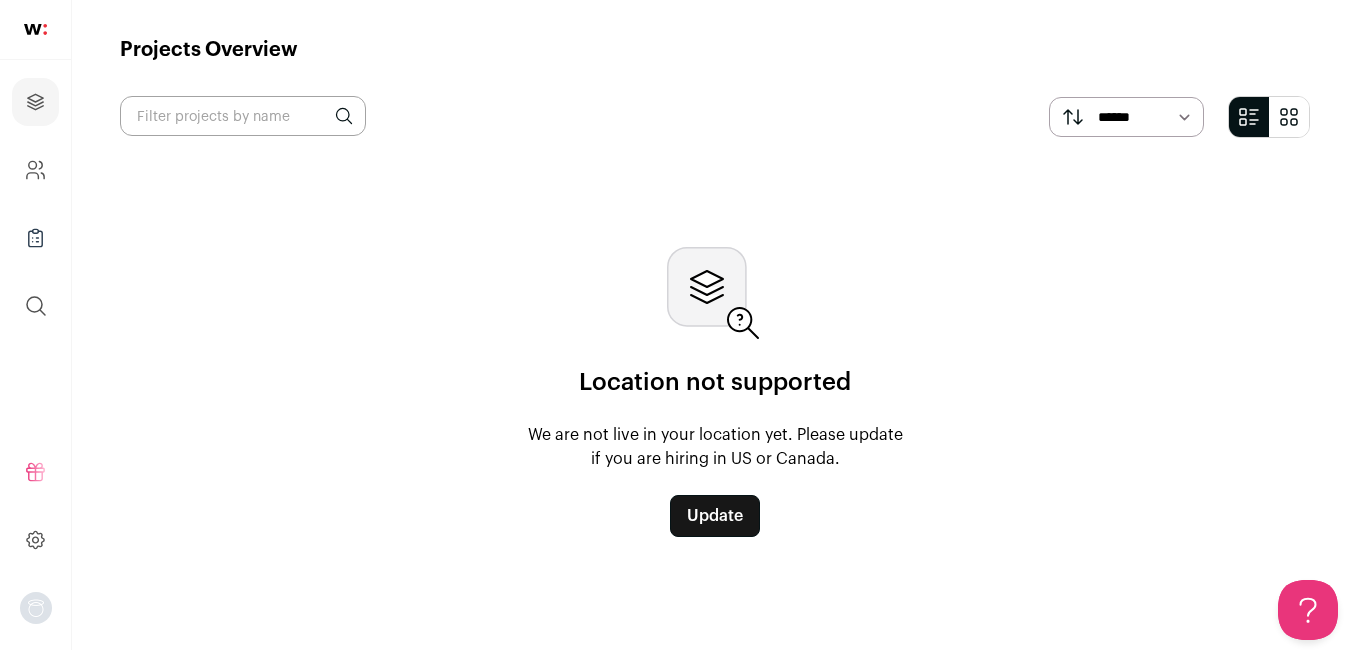 scroll, scrollTop: 0, scrollLeft: 0, axis: both 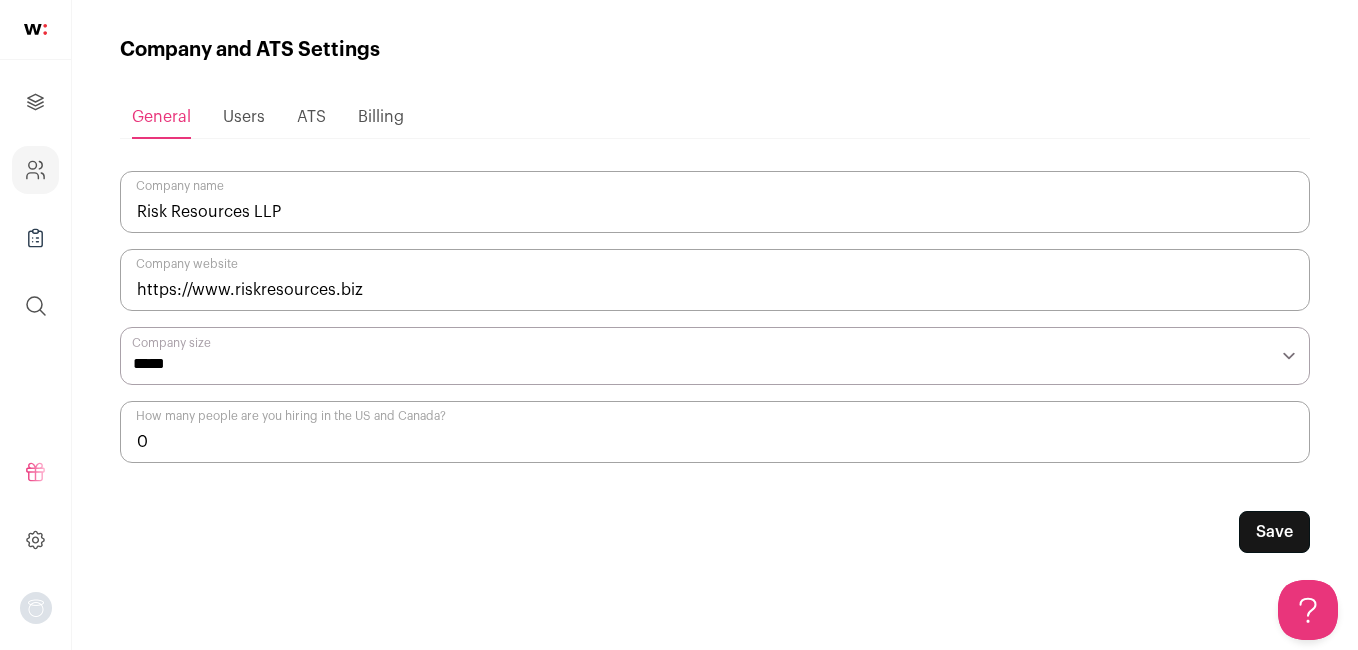 click on "Save" at bounding box center [1274, 532] 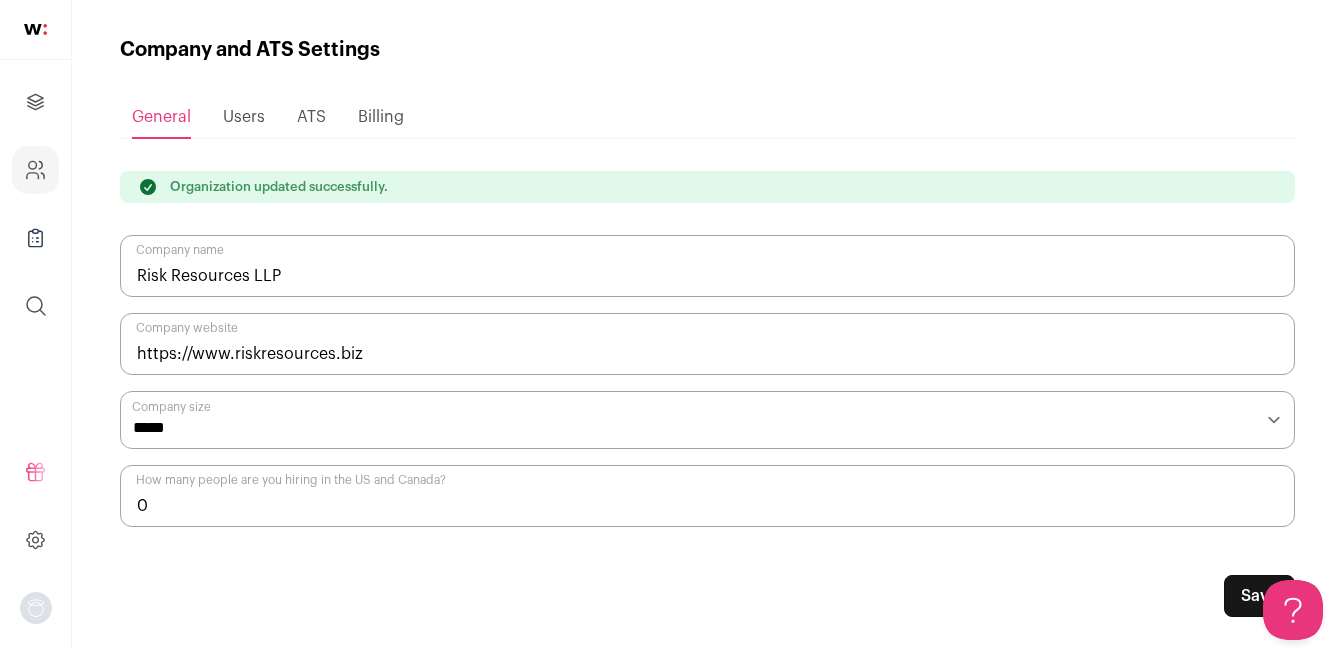 scroll, scrollTop: 0, scrollLeft: 0, axis: both 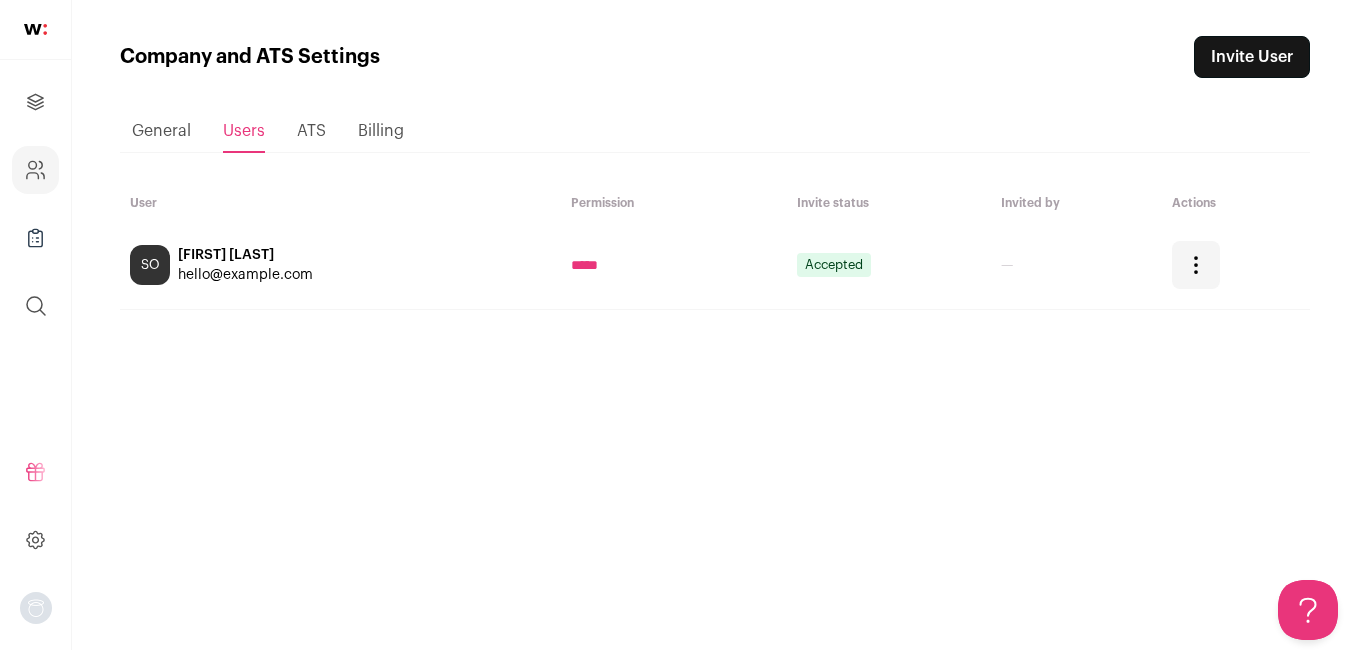 click on "ATS" at bounding box center (311, 131) 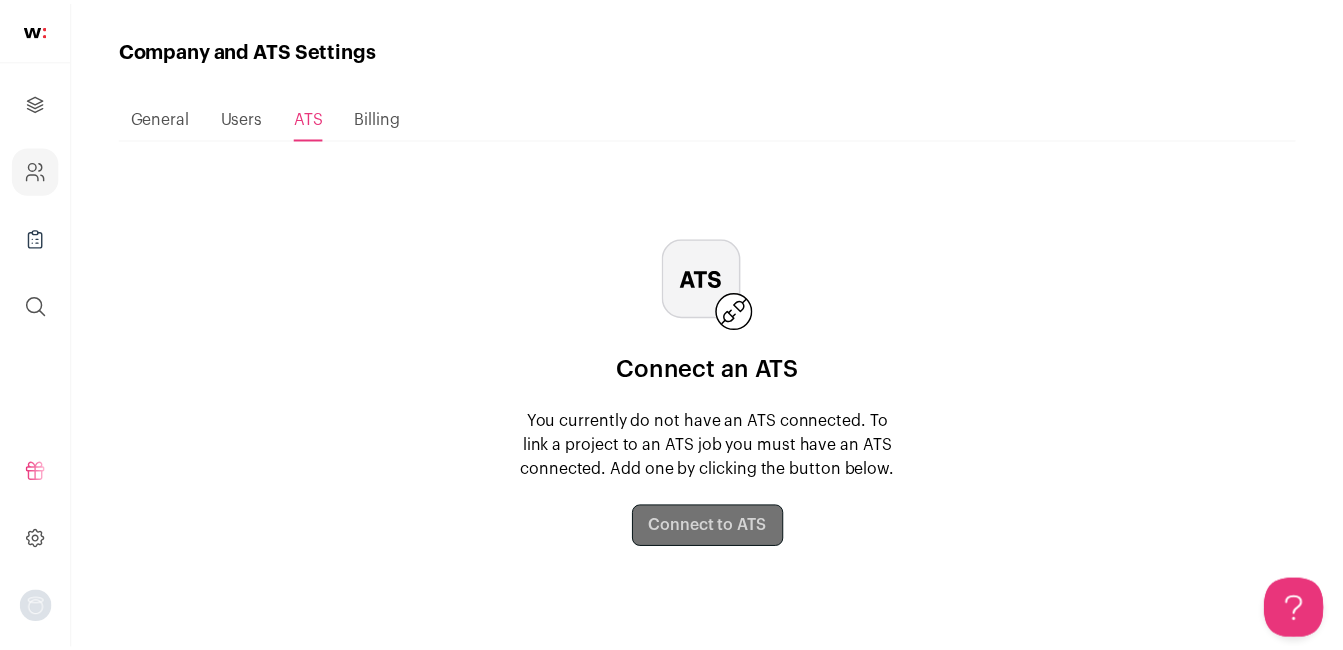 scroll, scrollTop: 0, scrollLeft: 0, axis: both 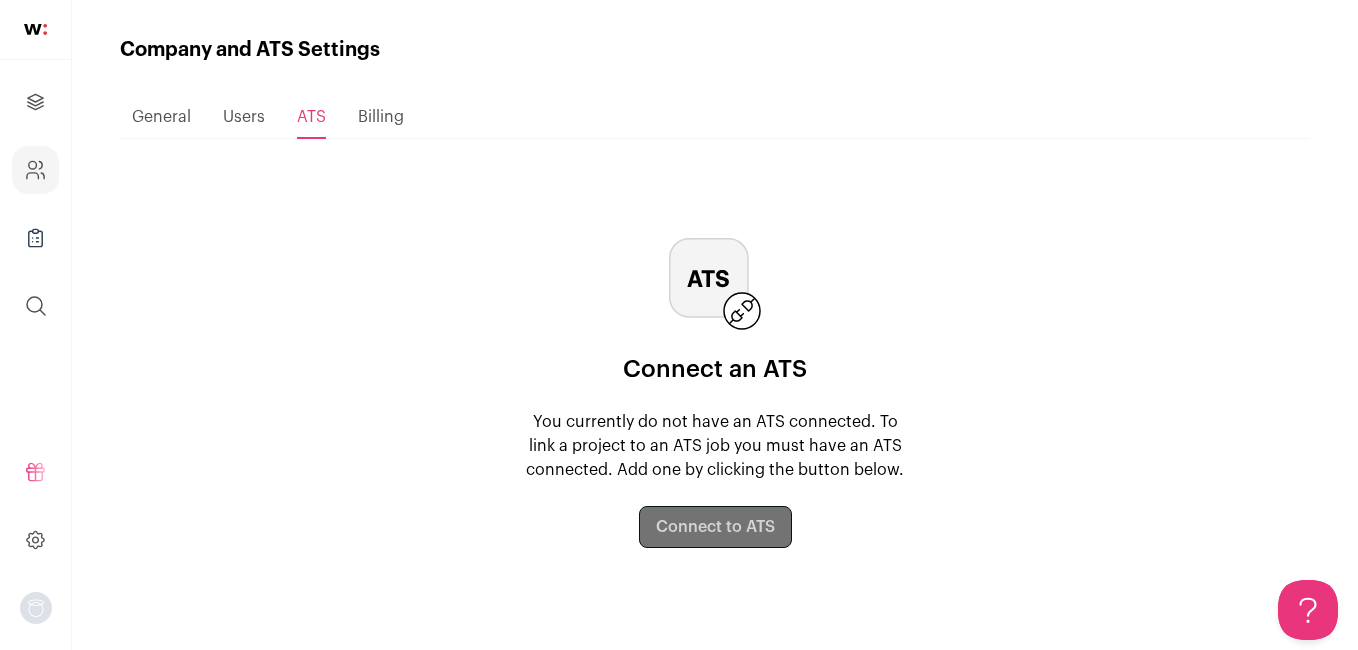 click on "General
Users
ATS
Billing" at bounding box center [715, 117] 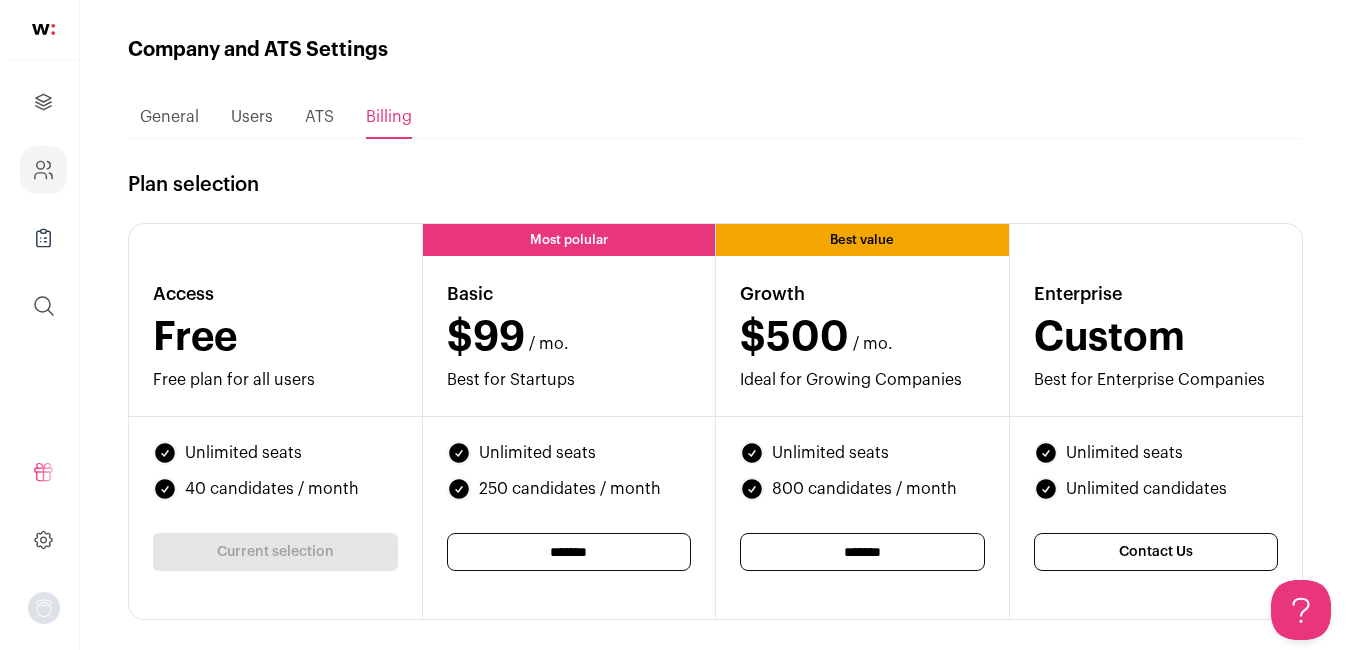 scroll, scrollTop: 0, scrollLeft: 0, axis: both 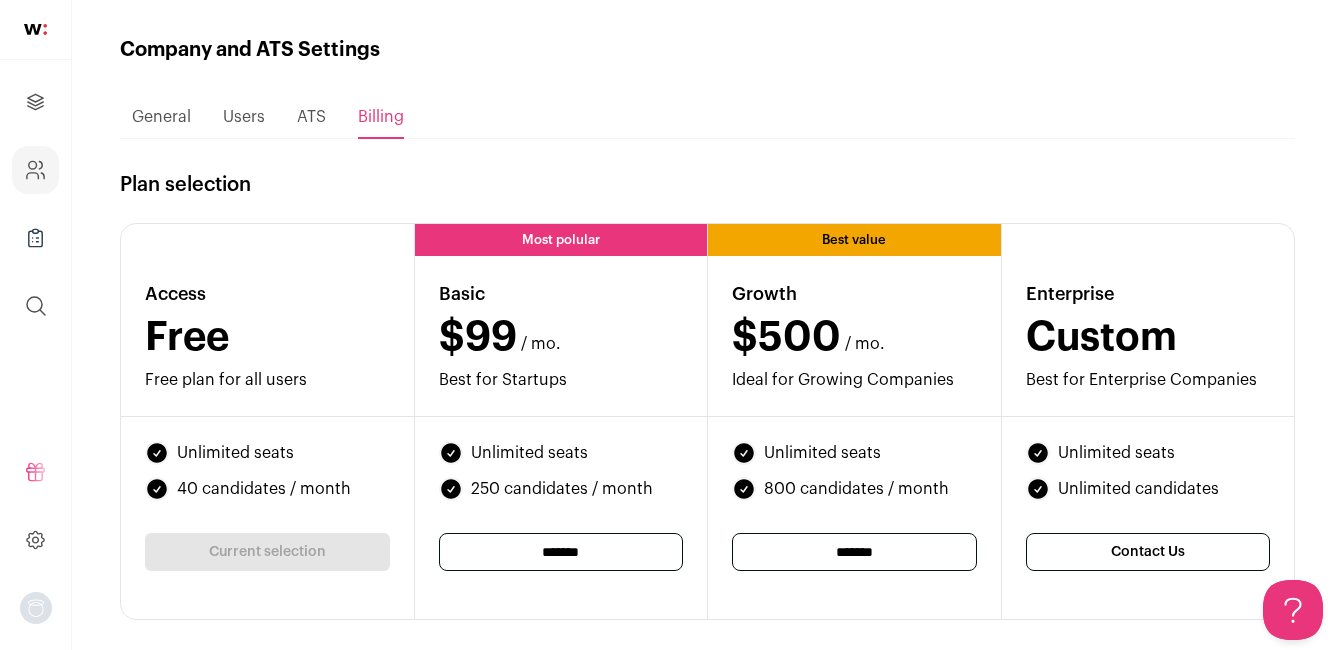 click on "General
Users
ATS
Billing" at bounding box center [707, 117] 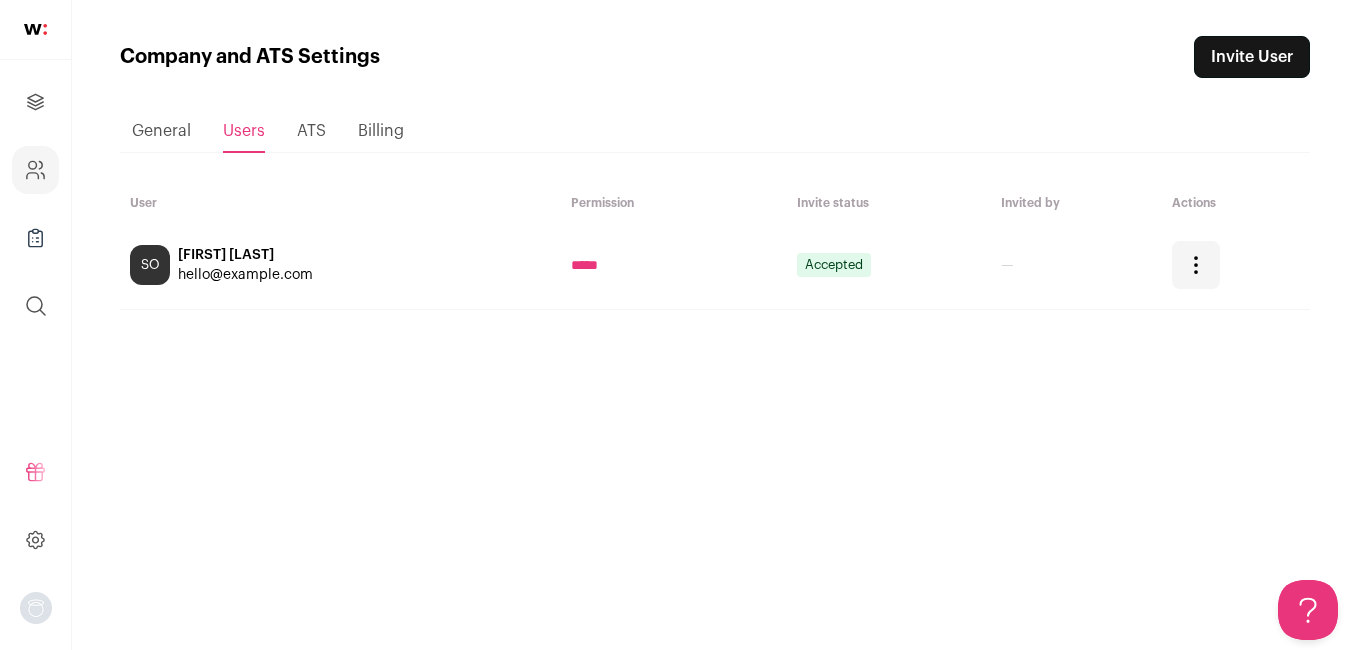 scroll, scrollTop: 0, scrollLeft: 0, axis: both 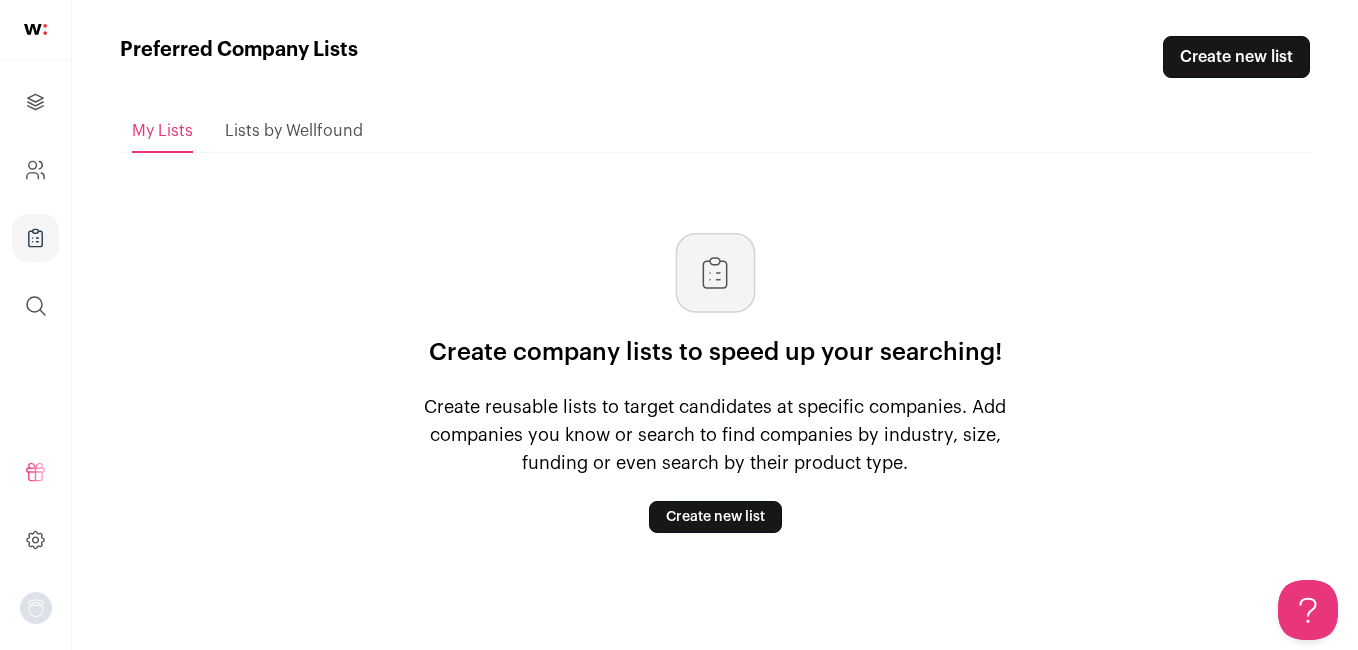click at bounding box center (35, 29) 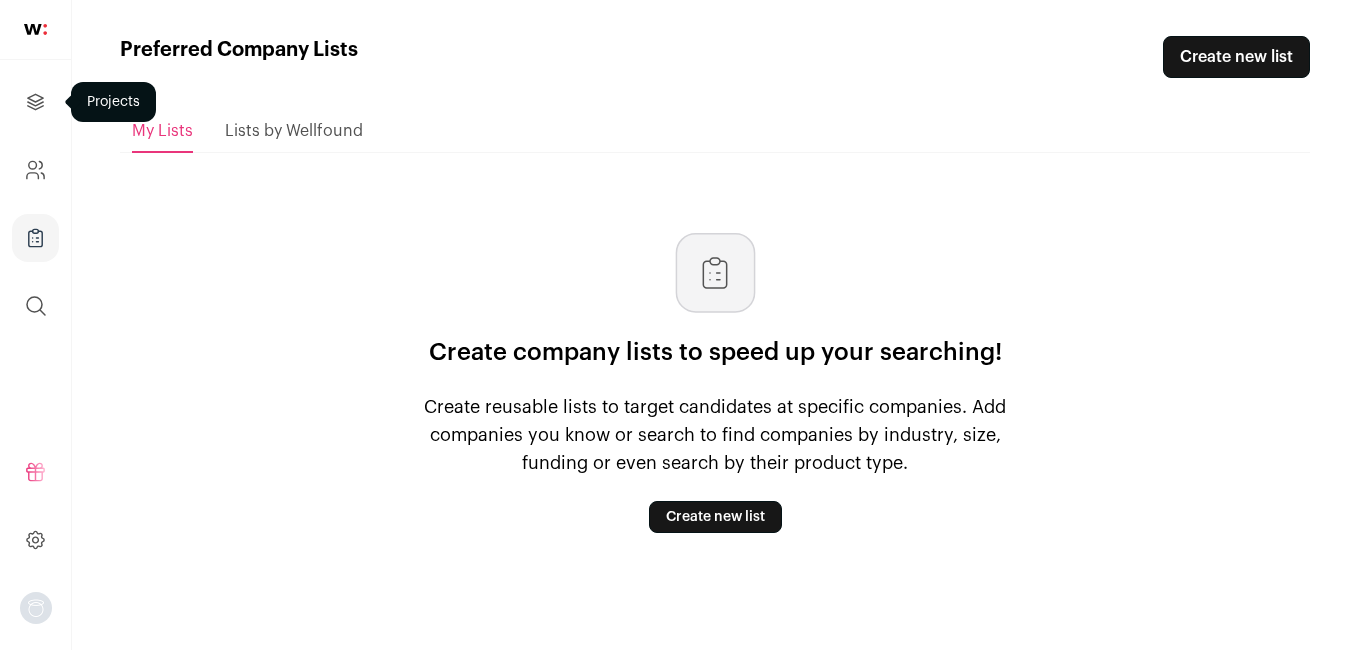 click 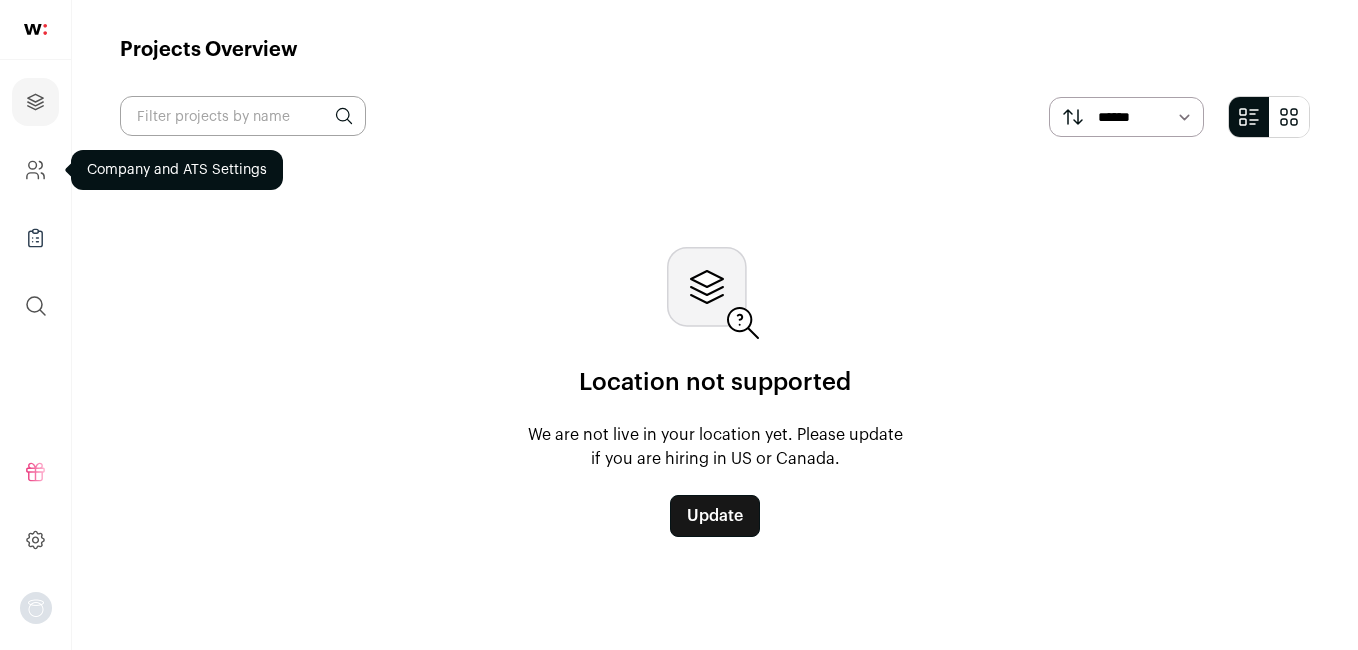 click at bounding box center [35, 170] 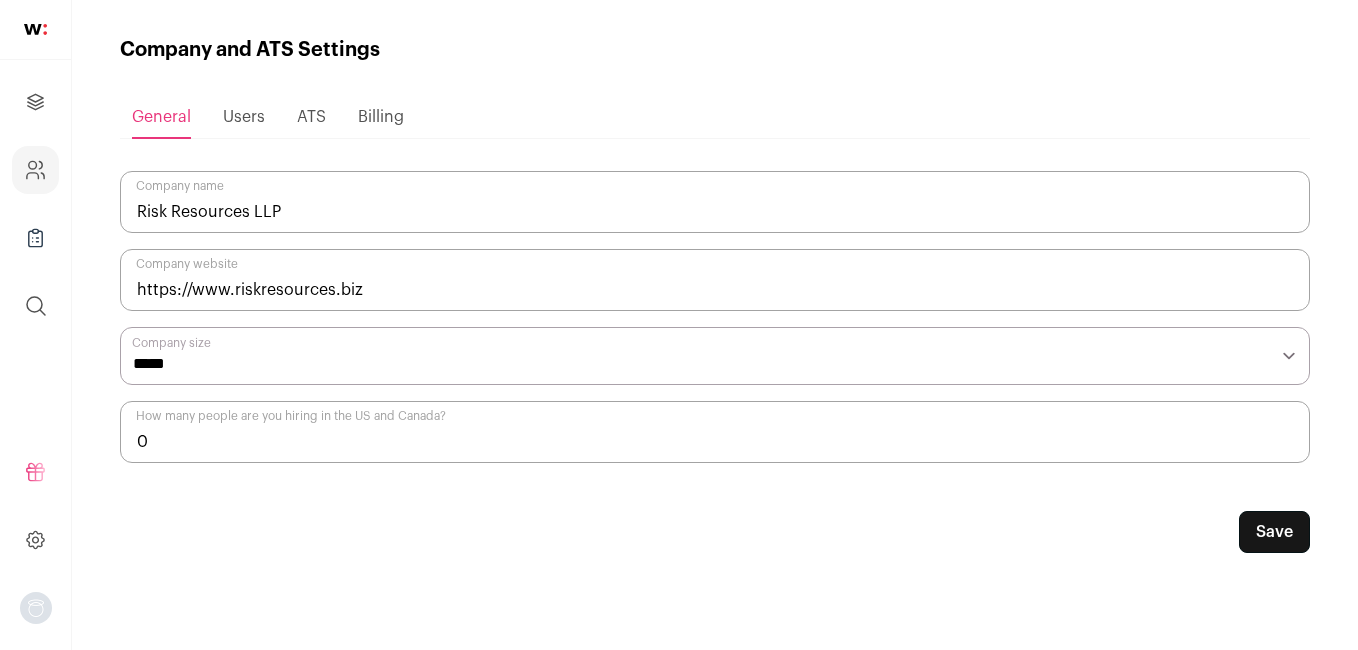 click on "Users" at bounding box center [244, 117] 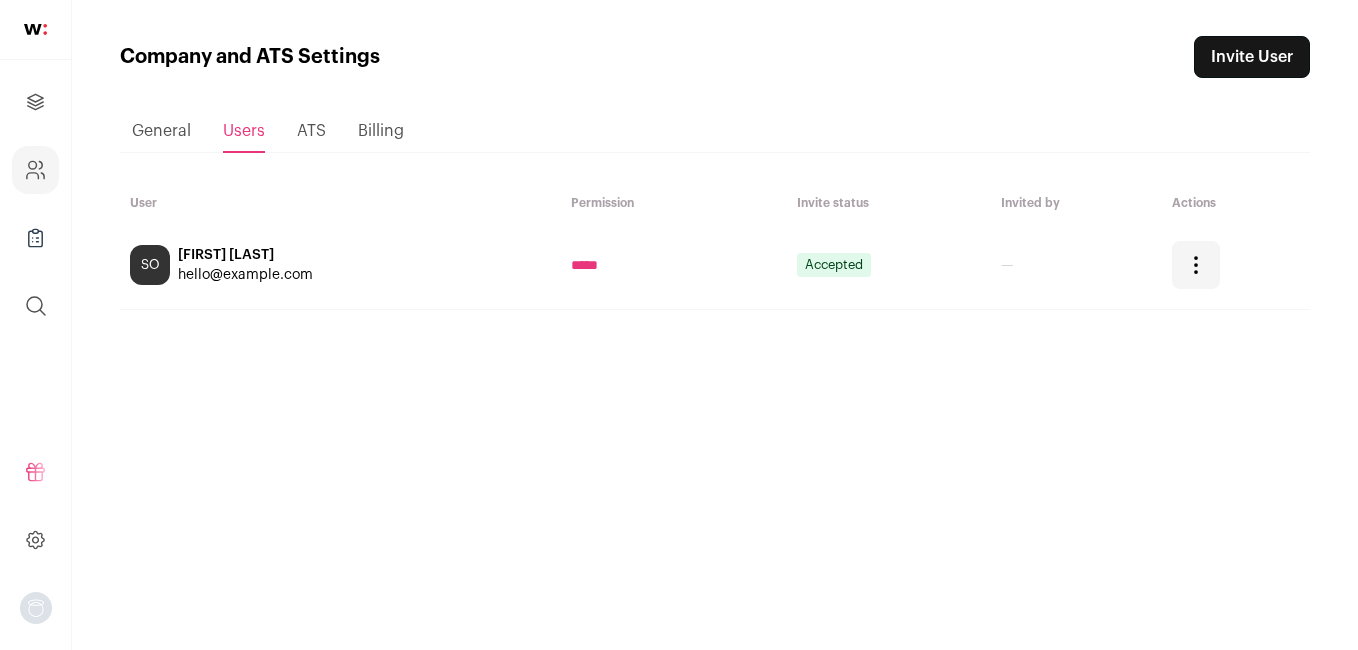 click on "General" at bounding box center (161, 131) 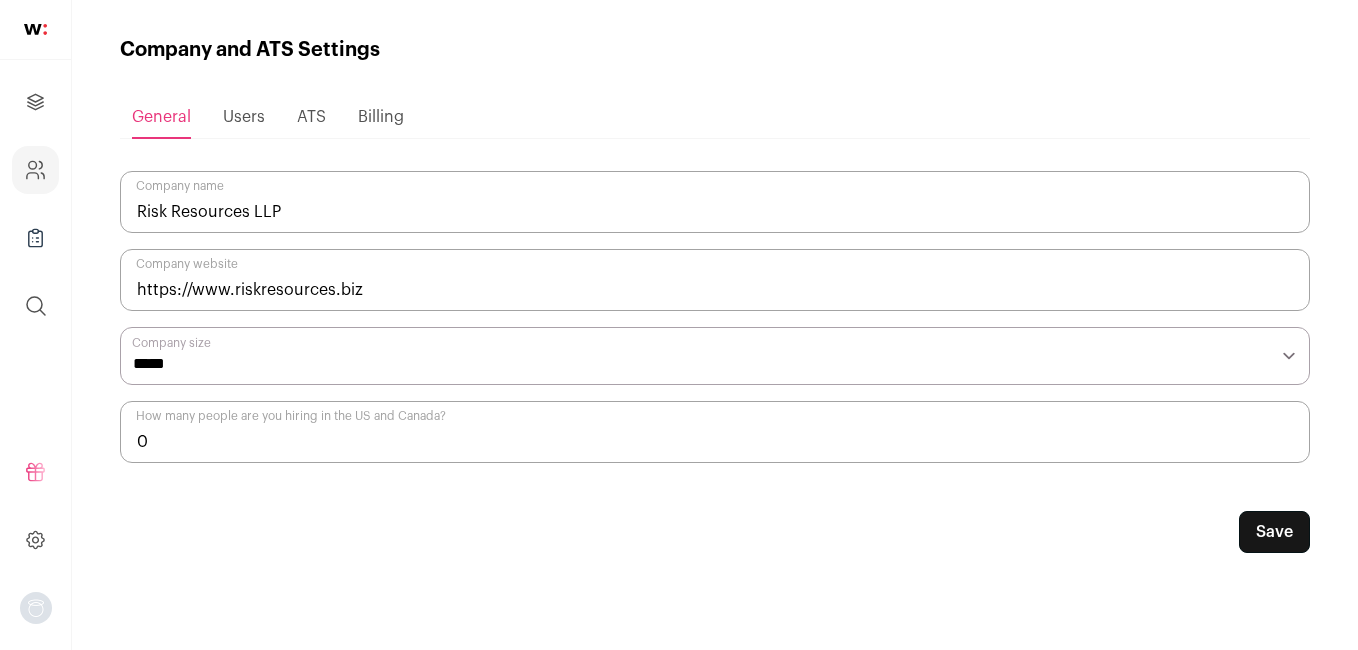 click on "Projects
Company and ATS Settings
Company Lists (Experimental)
Global Search" at bounding box center (35, 204) 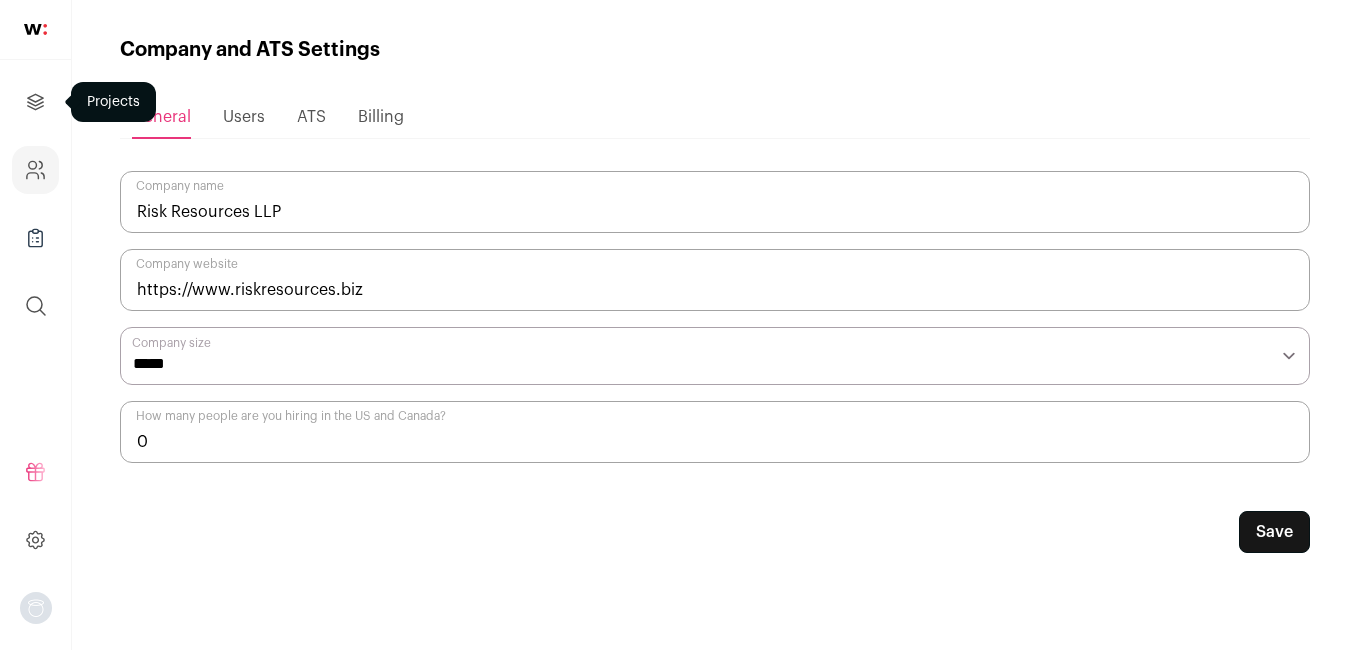 click at bounding box center [35, 102] 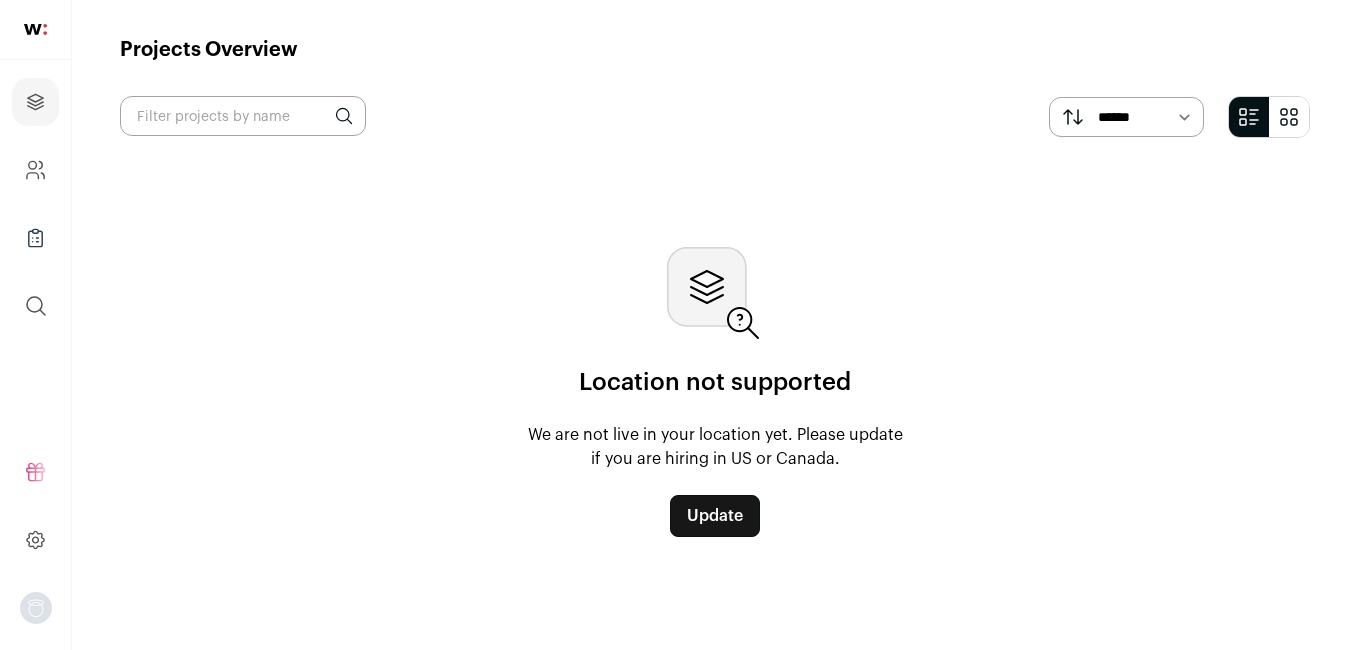 click at bounding box center [243, 116] 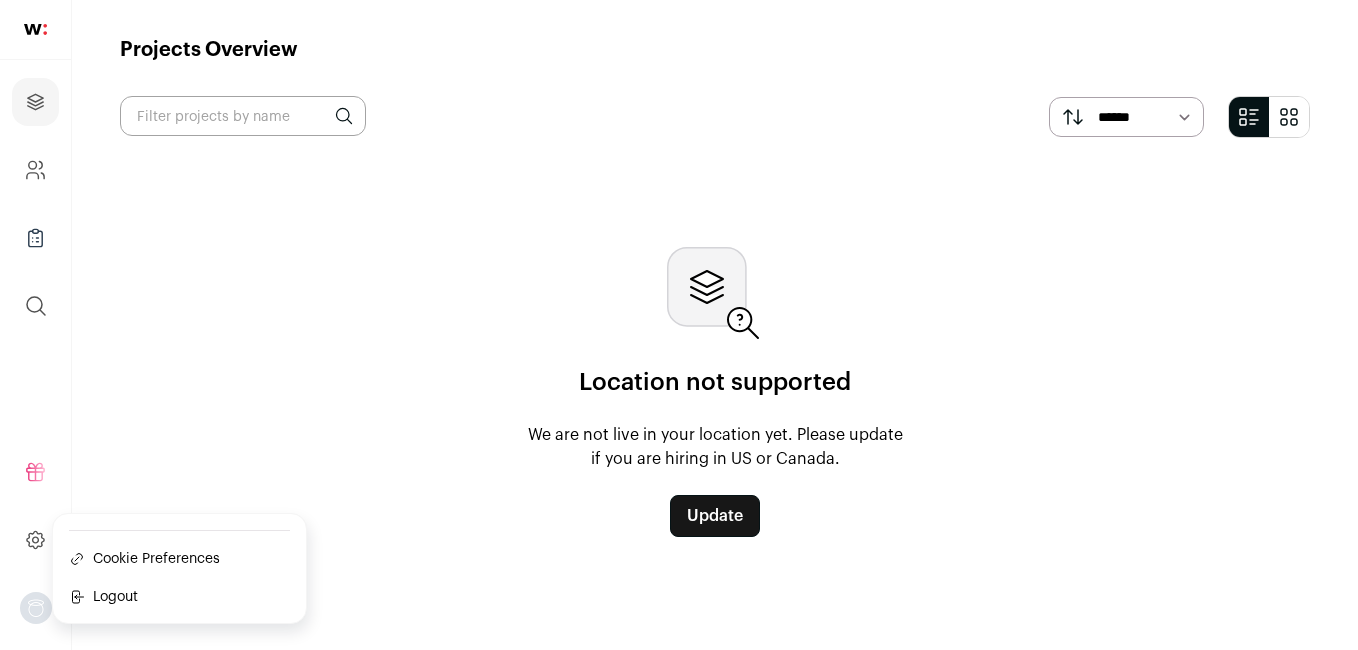 click on "Logout" at bounding box center (179, 597) 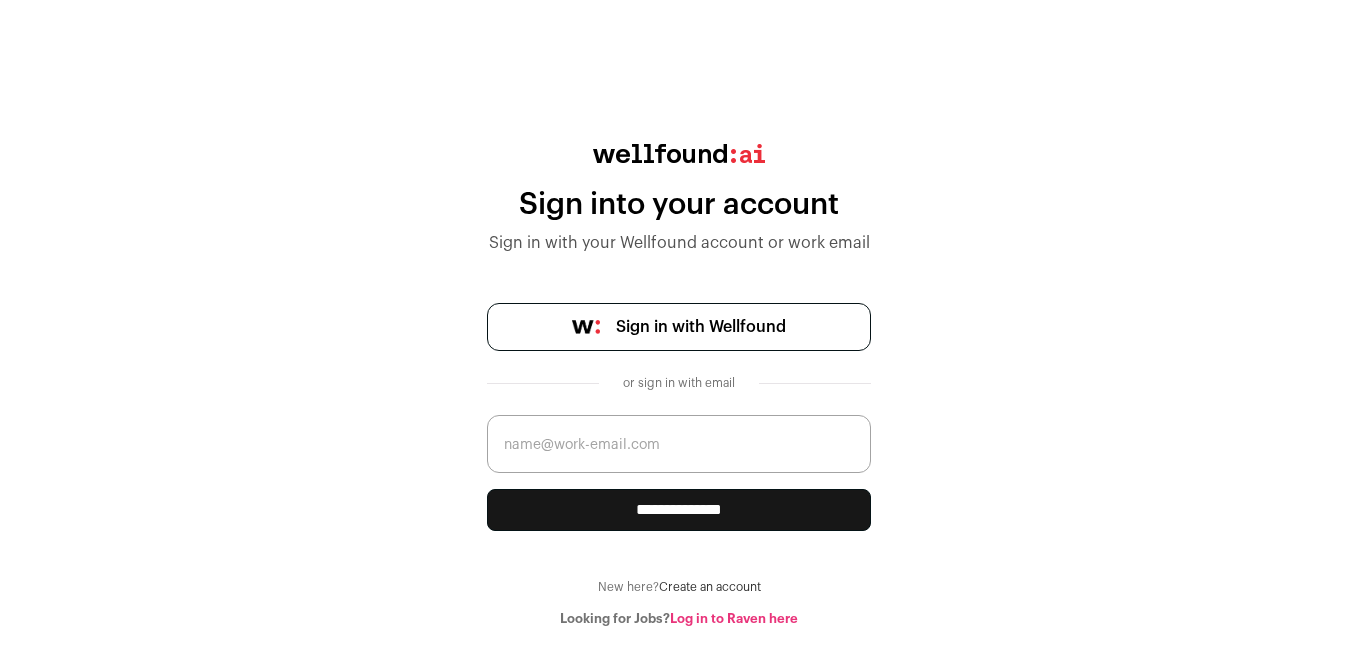 click on "**********" at bounding box center (679, 385) 